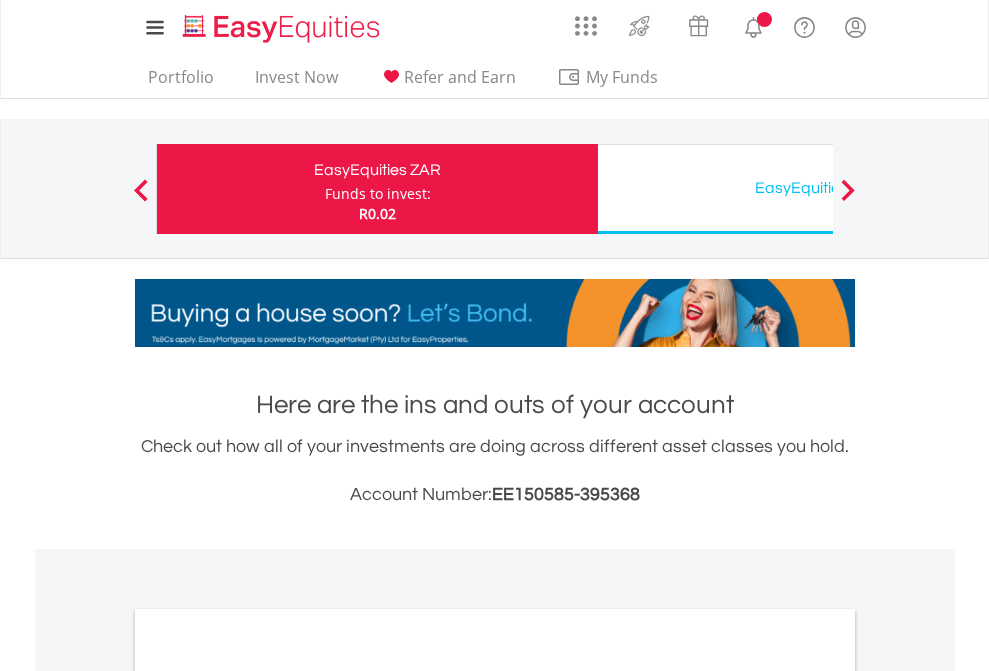 scroll, scrollTop: 0, scrollLeft: 0, axis: both 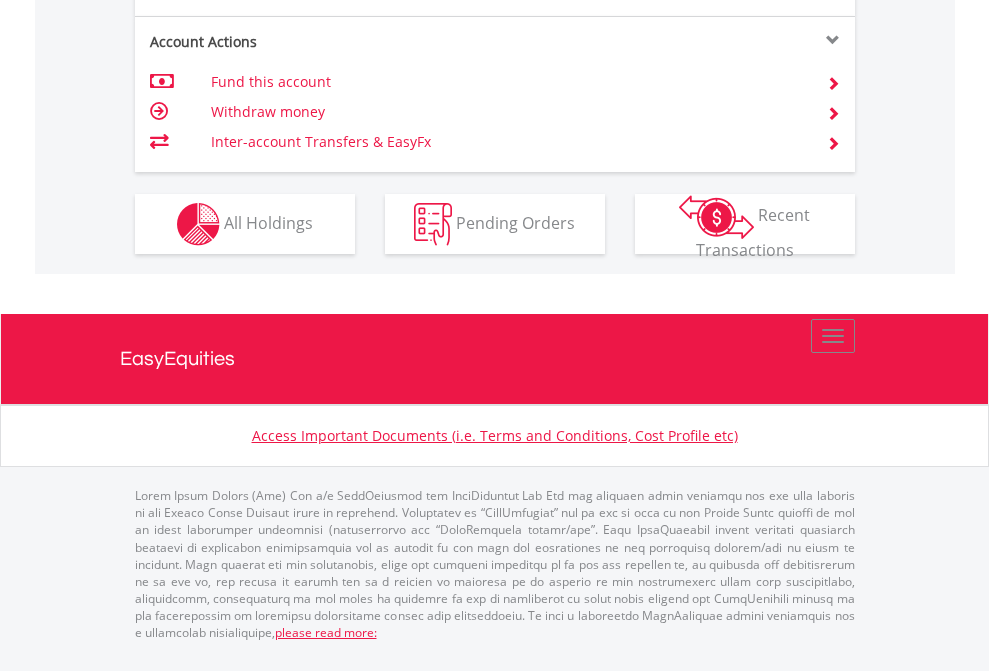 click on "Investment types" at bounding box center (706, -337) 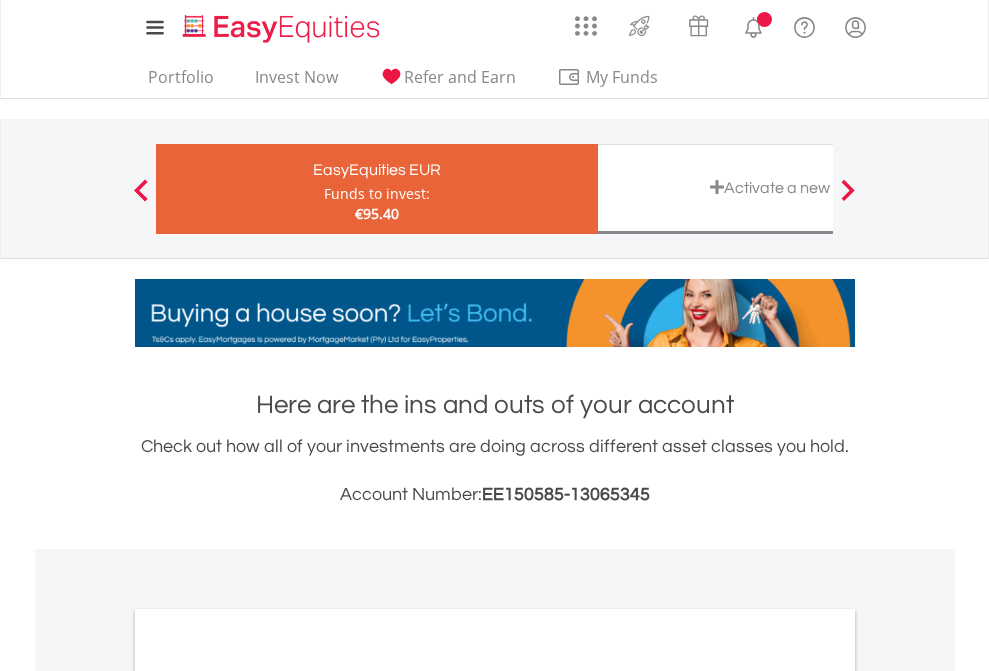 scroll, scrollTop: 0, scrollLeft: 0, axis: both 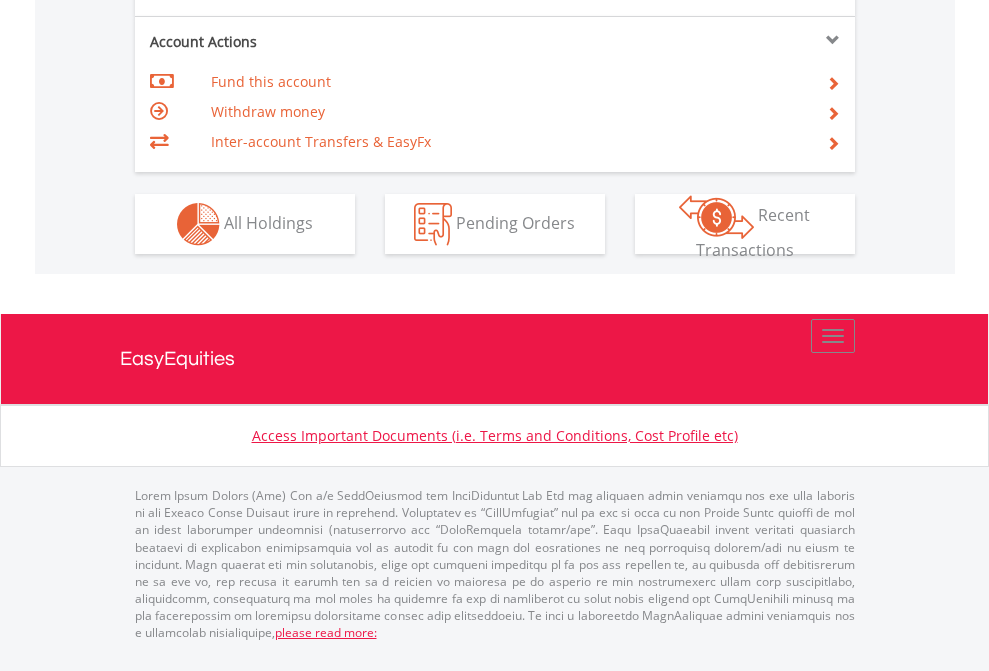 click on "Investment types" at bounding box center [706, -337] 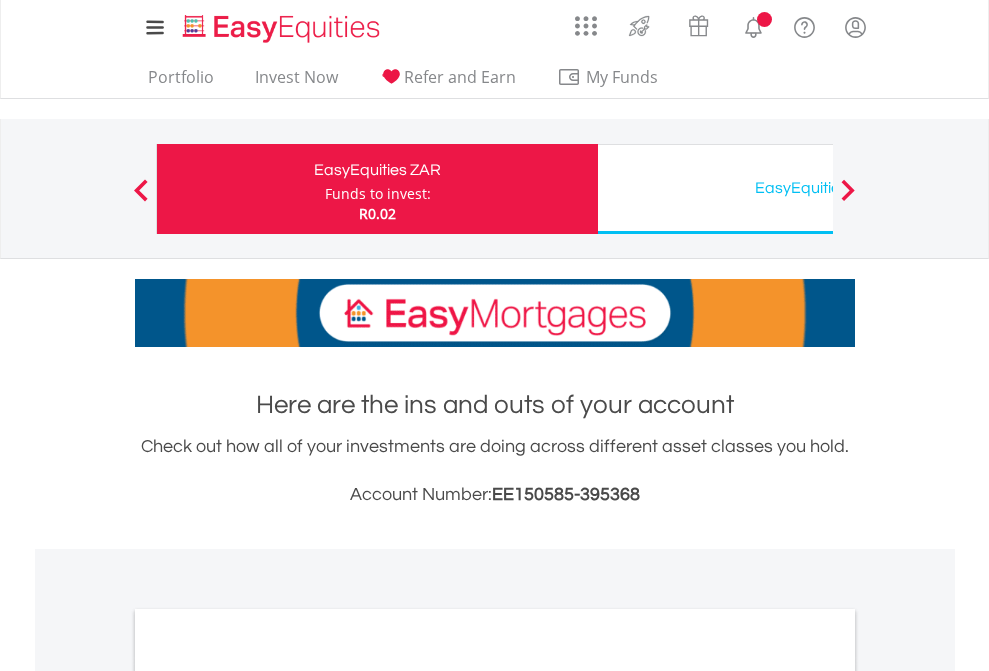 scroll, scrollTop: 0, scrollLeft: 0, axis: both 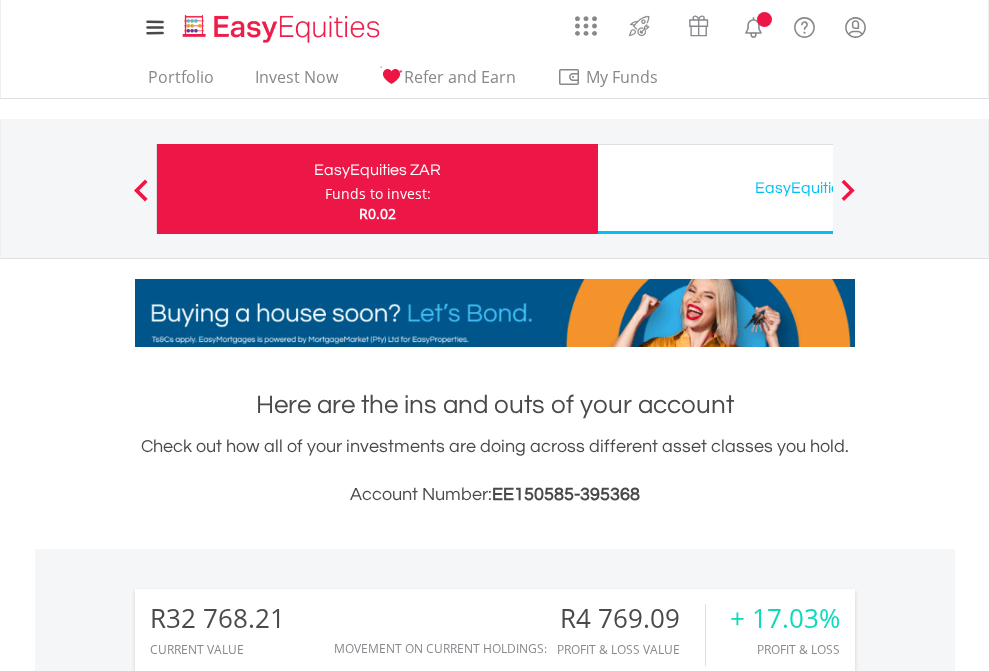 click on "All Holdings" at bounding box center [268, 1626] 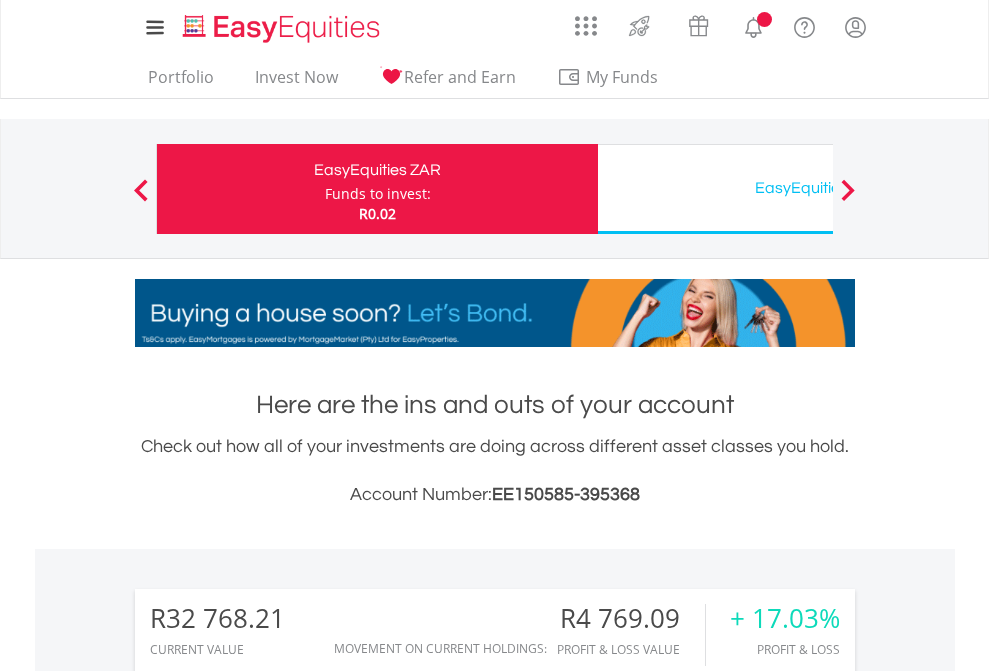 scroll, scrollTop: 999808, scrollLeft: 999687, axis: both 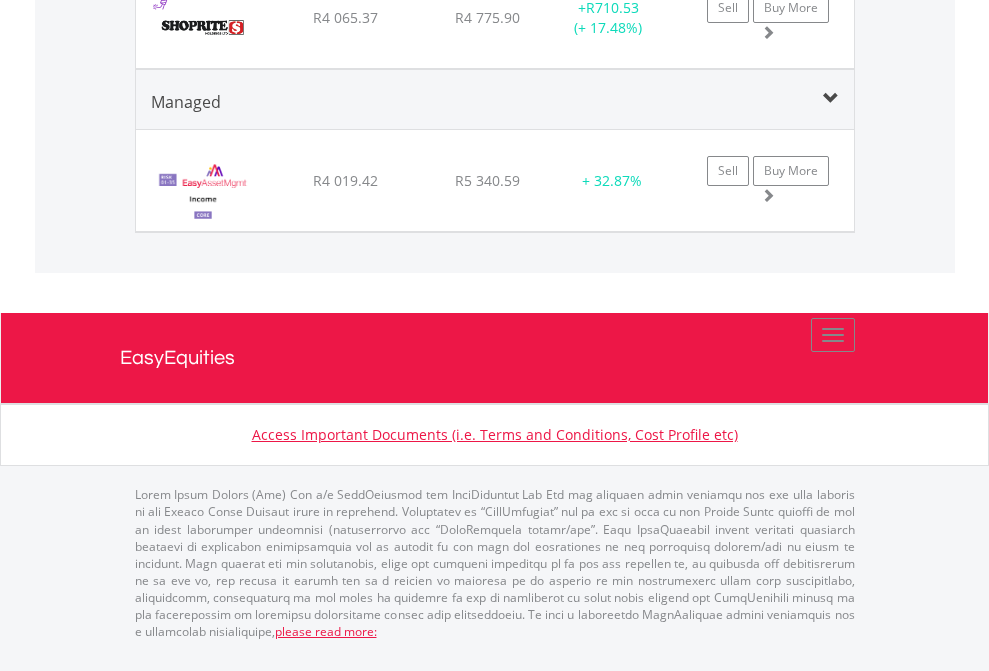 click on "EasyEquities USD" at bounding box center (818, -2074) 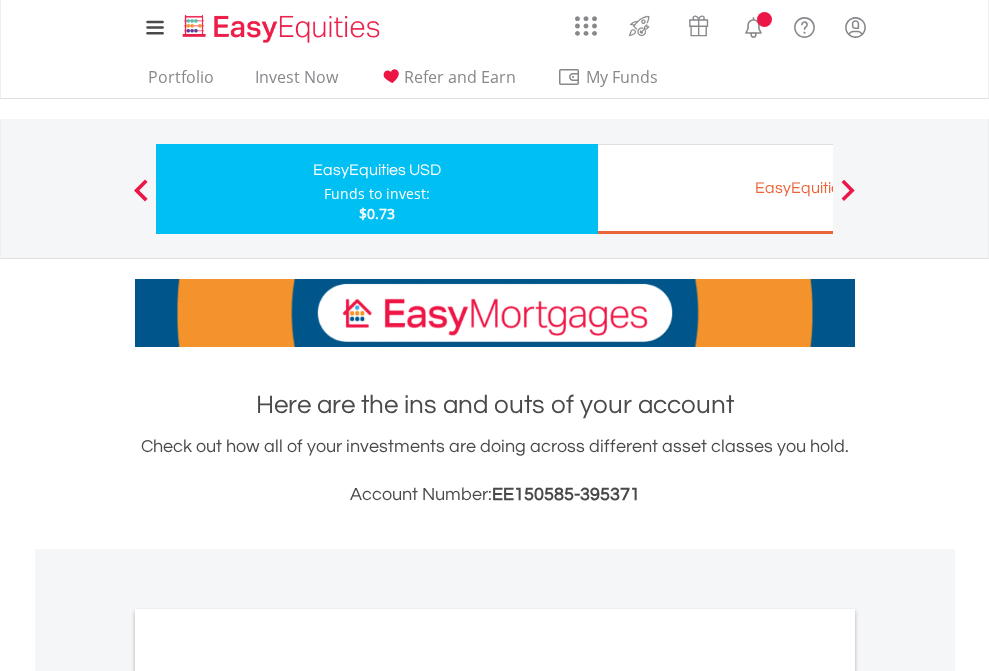 scroll, scrollTop: 0, scrollLeft: 0, axis: both 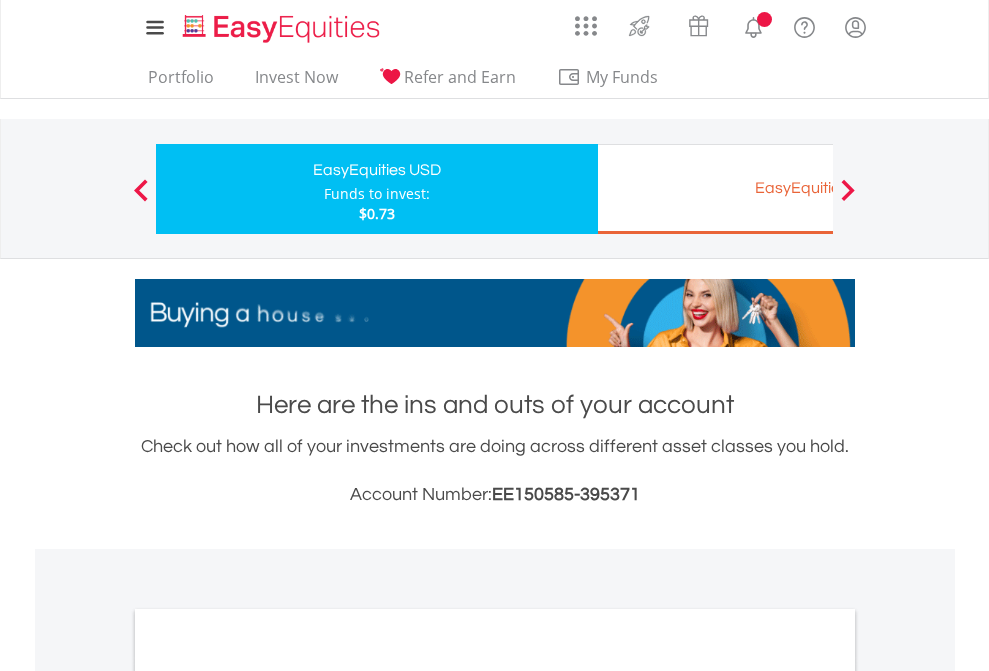 click on "All Holdings" at bounding box center (268, 1096) 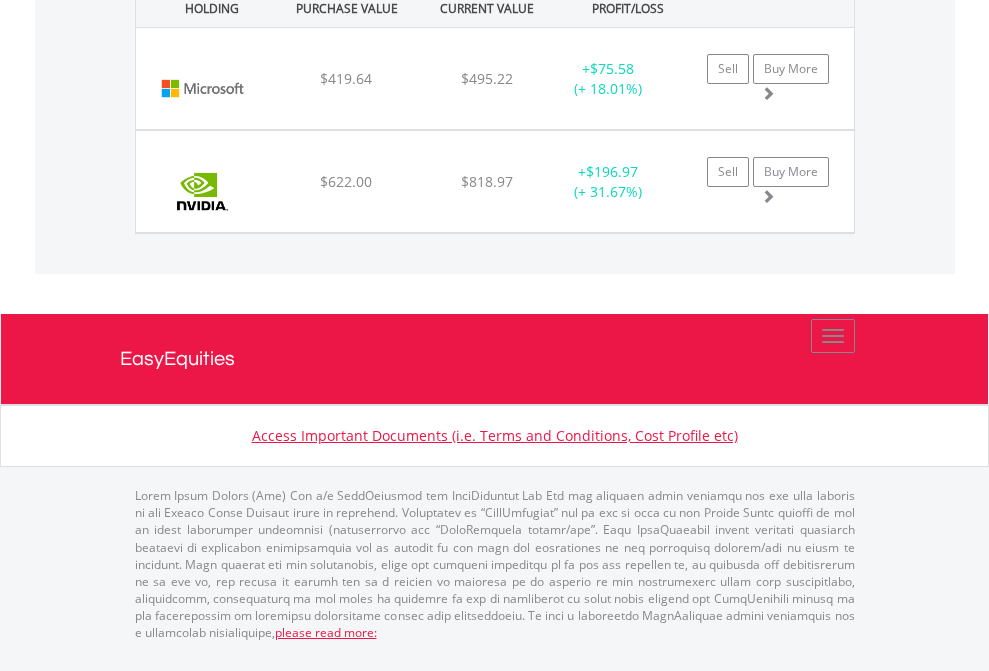 scroll, scrollTop: 2225, scrollLeft: 0, axis: vertical 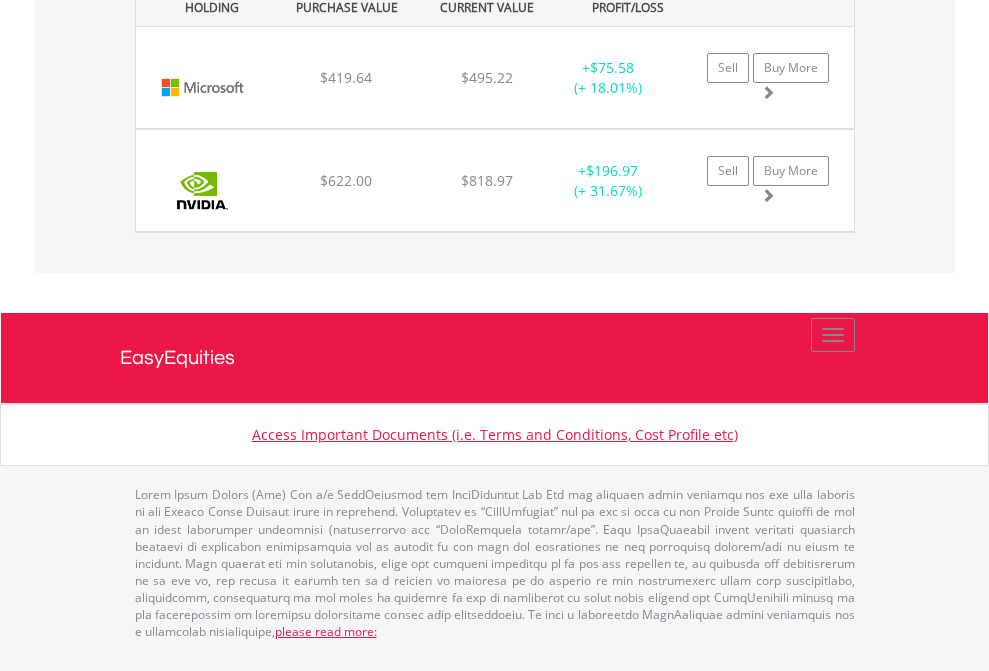 click on "EasyEquities EUR" at bounding box center [818, -1442] 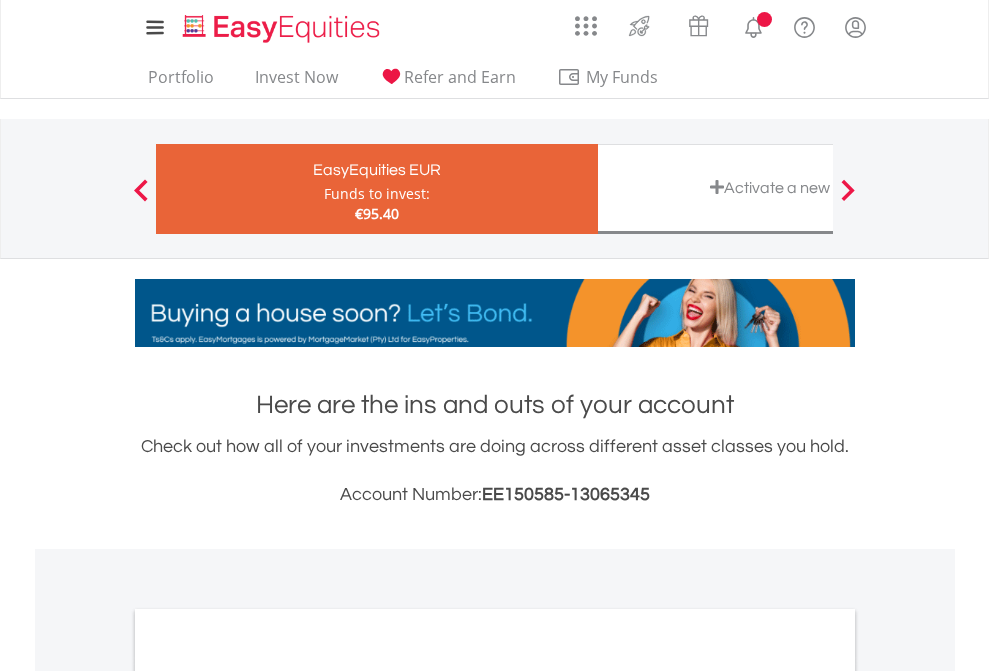 scroll, scrollTop: 0, scrollLeft: 0, axis: both 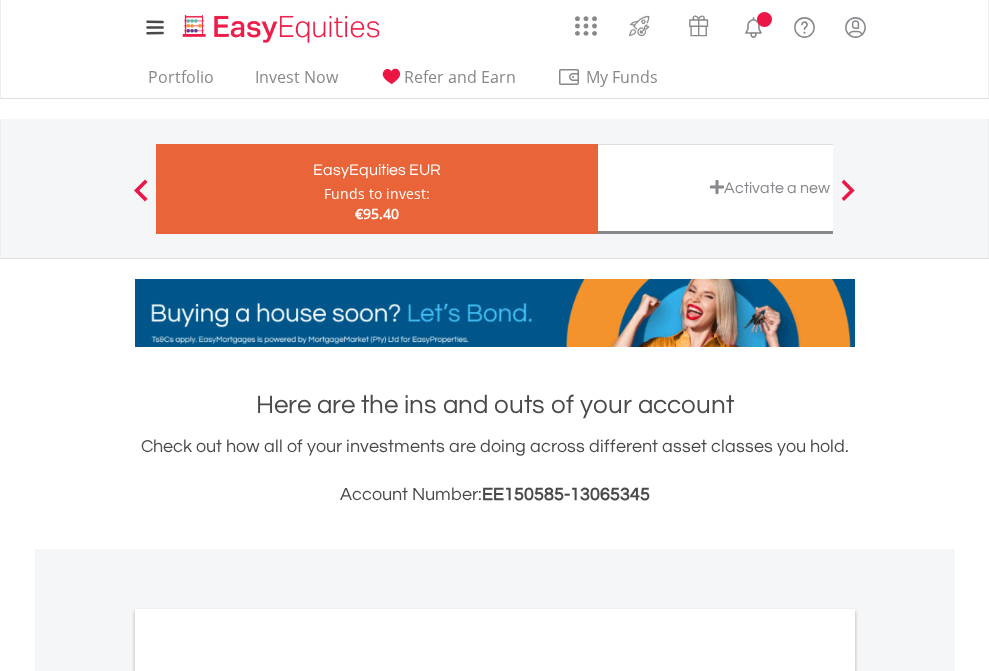 click on "All Holdings" at bounding box center (268, 1096) 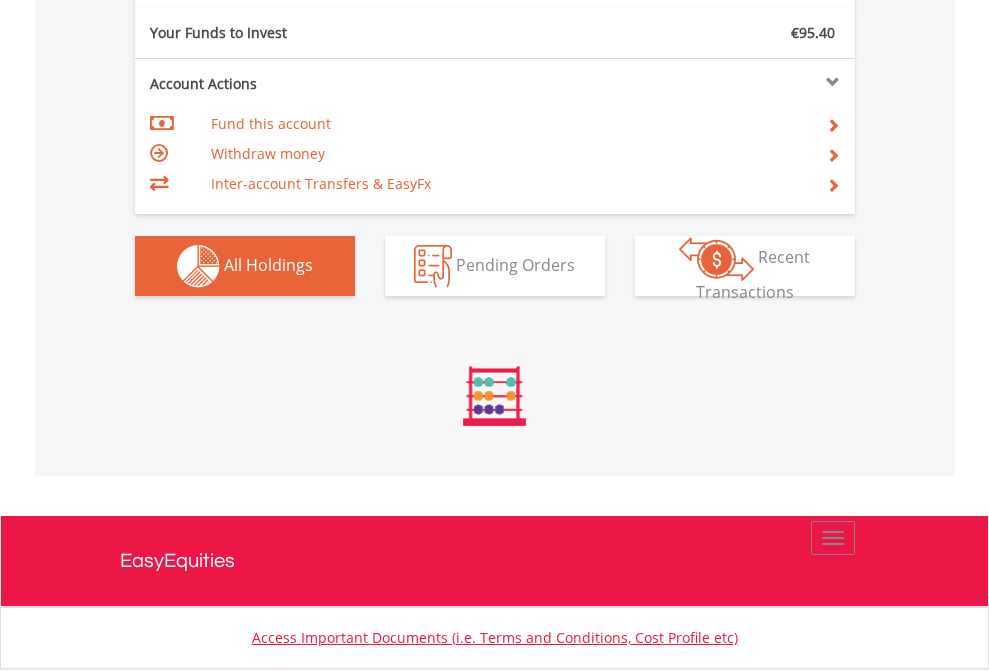 scroll, scrollTop: 999808, scrollLeft: 999687, axis: both 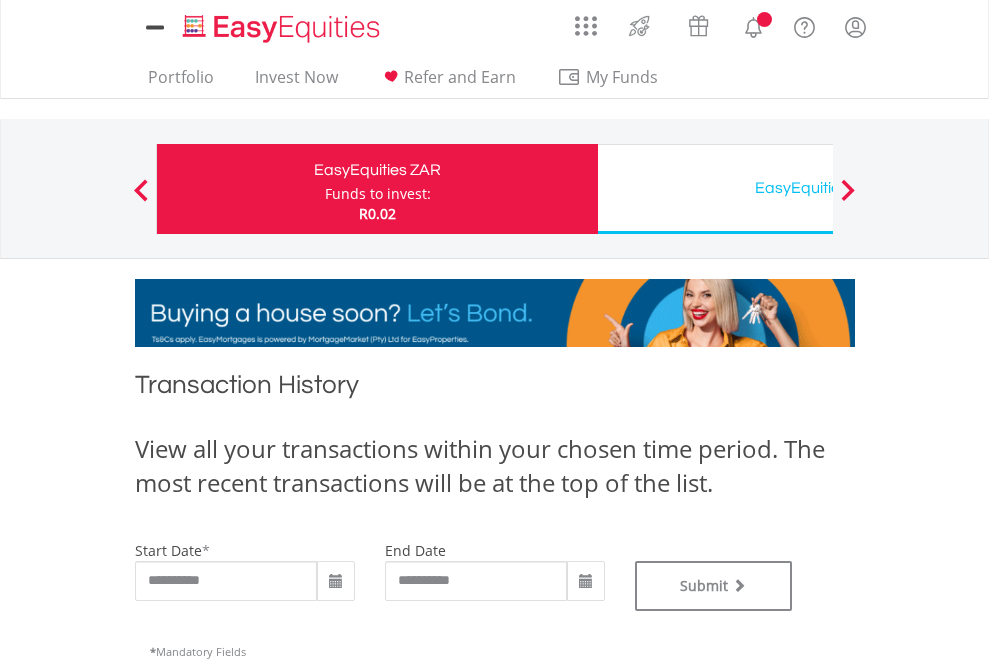 type on "**********" 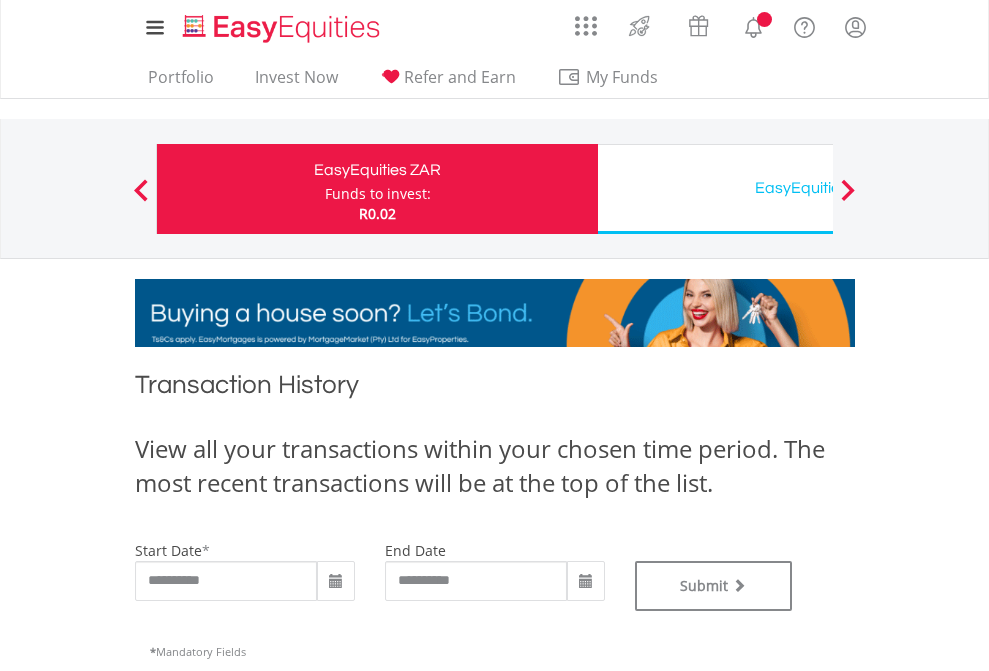 type on "**********" 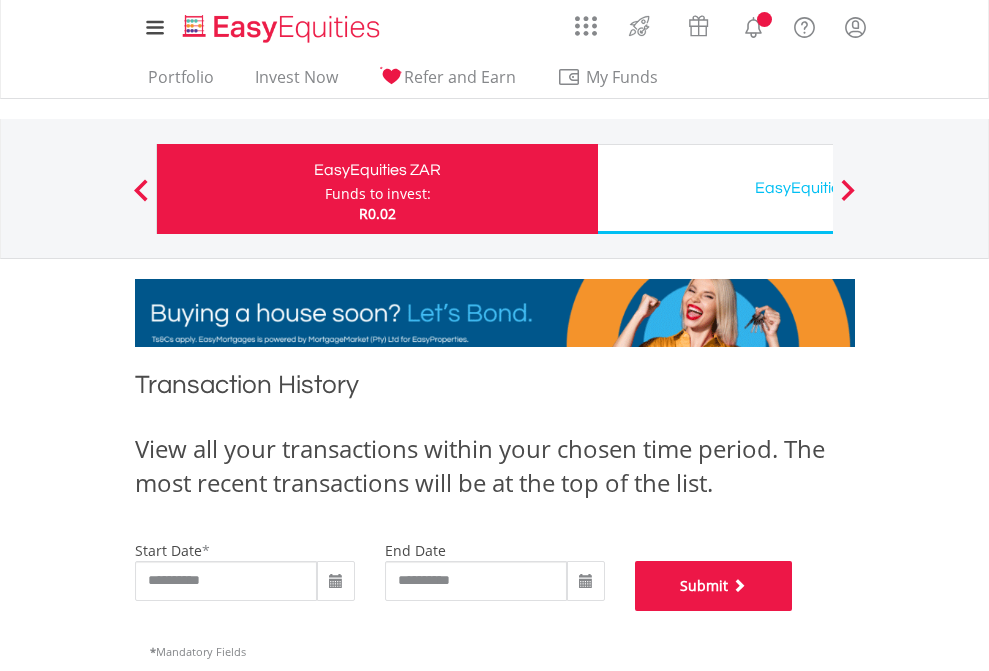 click on "Submit" at bounding box center (714, 586) 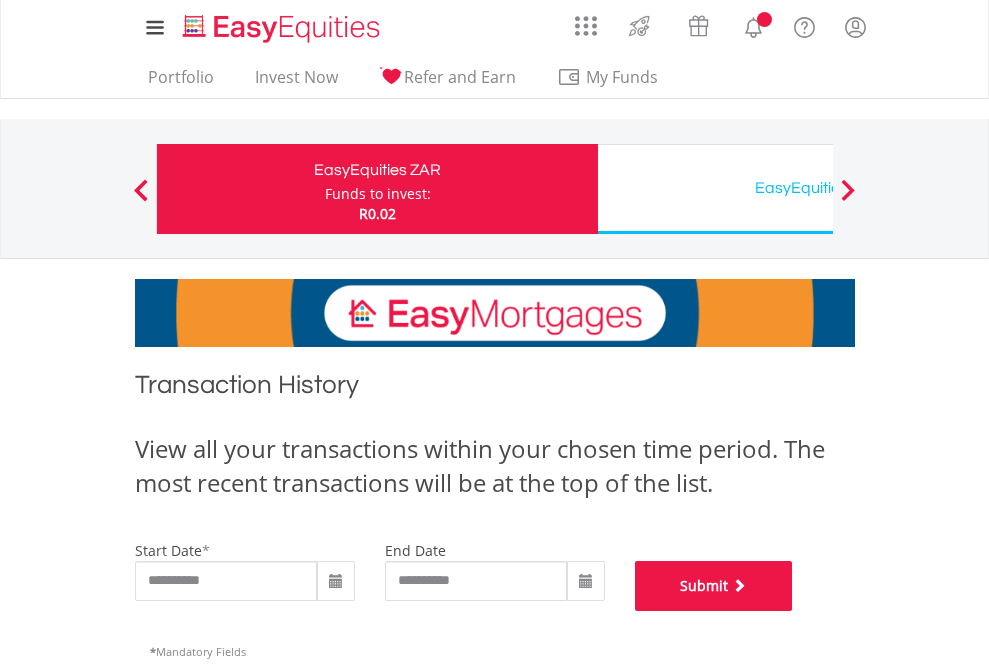 scroll, scrollTop: 811, scrollLeft: 0, axis: vertical 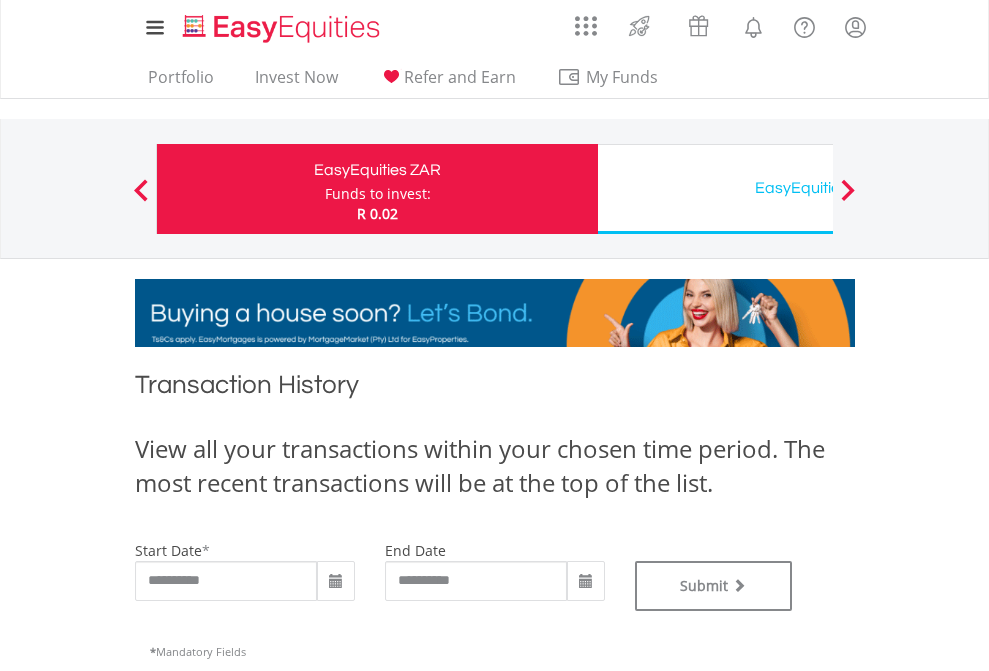 click on "EasyEquities USD" at bounding box center (818, 188) 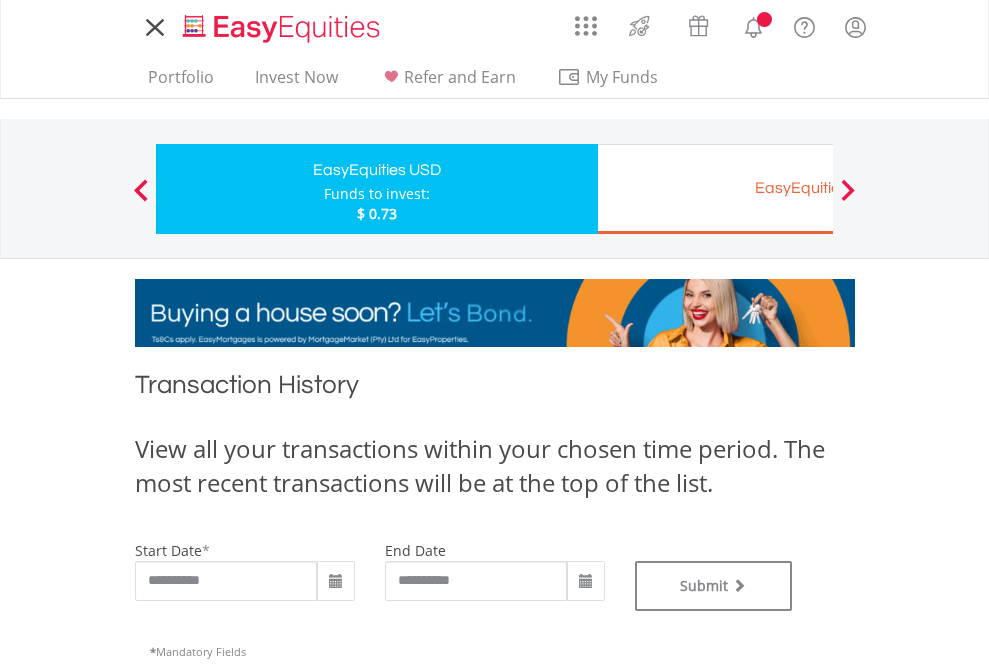 scroll, scrollTop: 0, scrollLeft: 0, axis: both 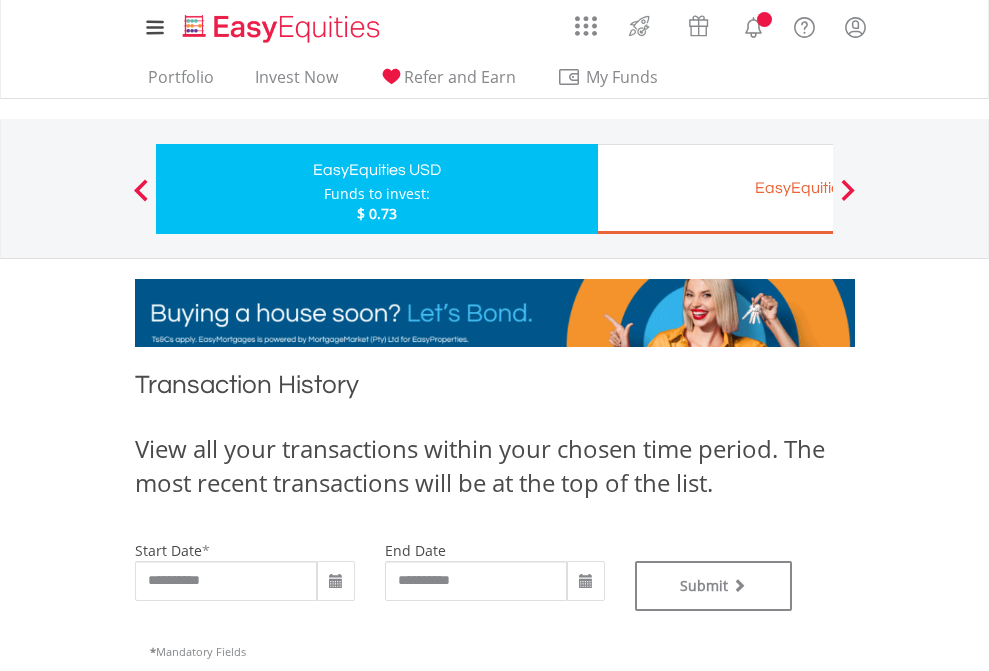 type on "**********" 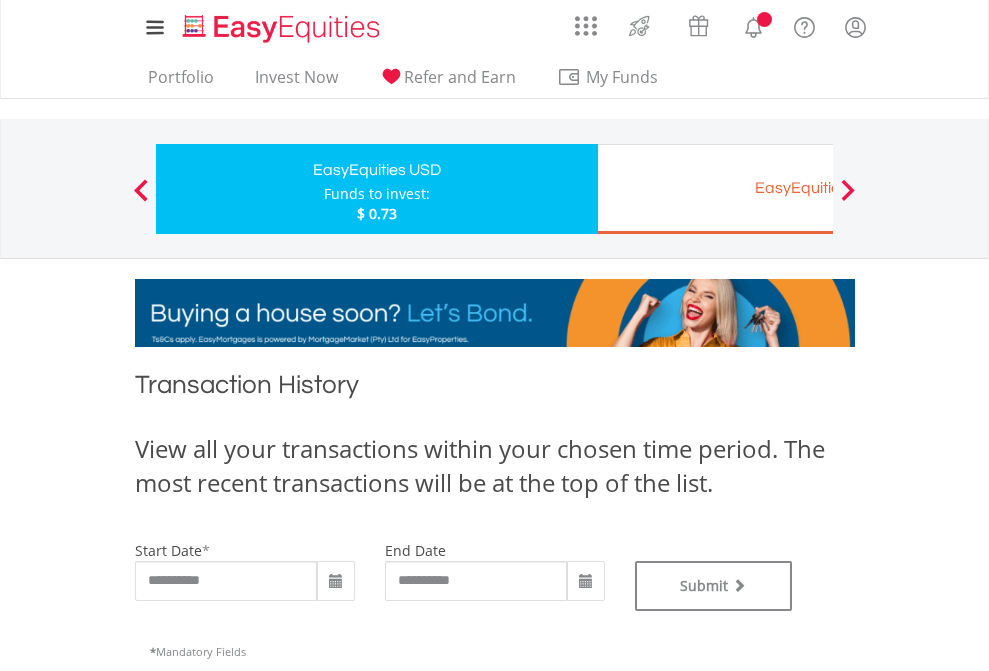 type on "**********" 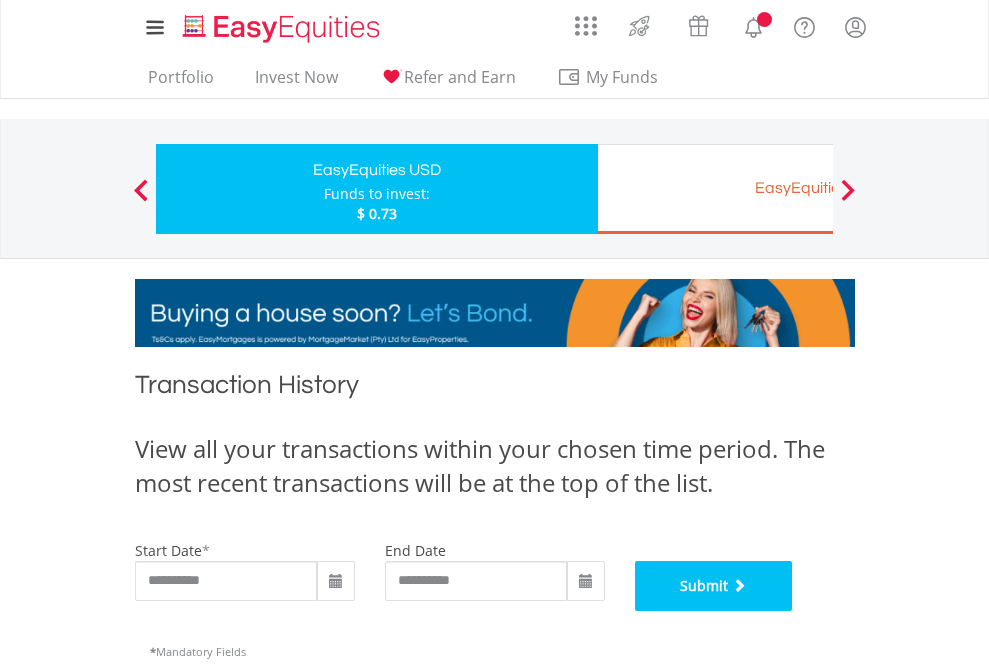 click on "Submit" at bounding box center [714, 586] 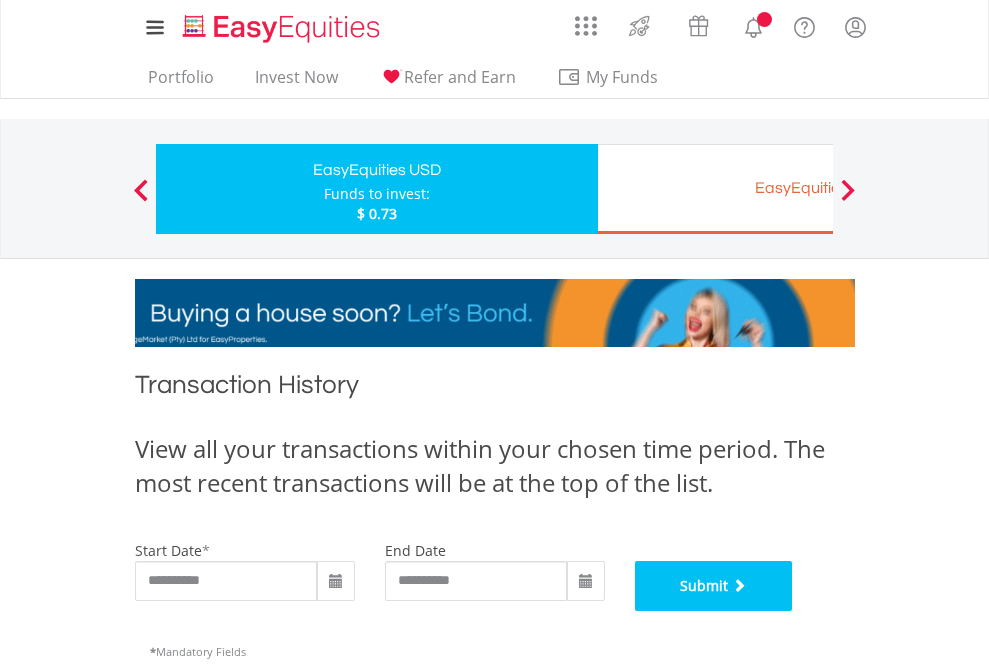 scroll, scrollTop: 811, scrollLeft: 0, axis: vertical 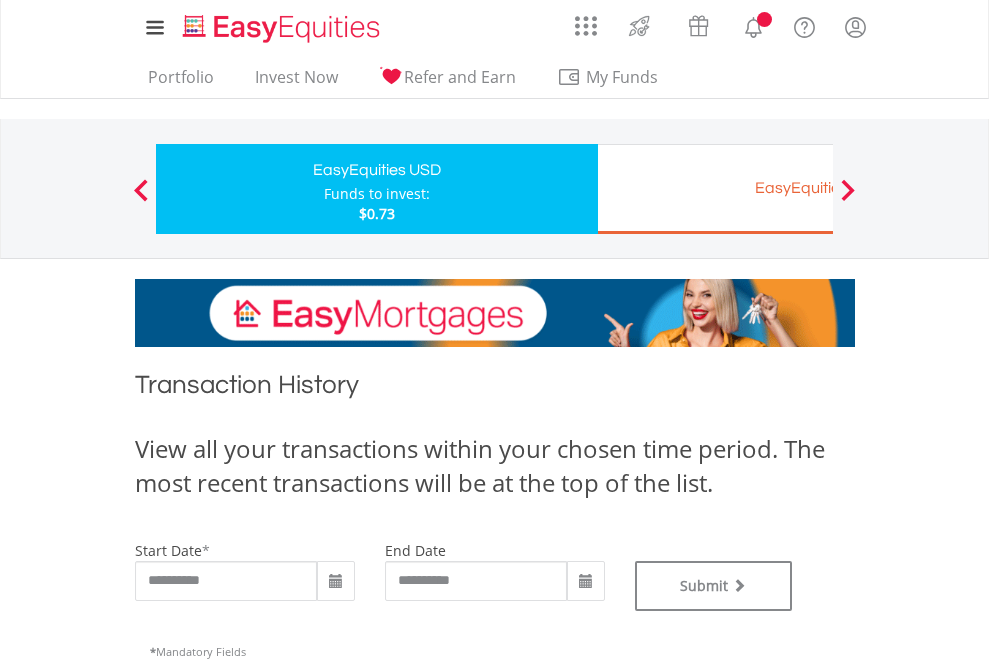 click on "EasyEquities EUR" at bounding box center [818, 188] 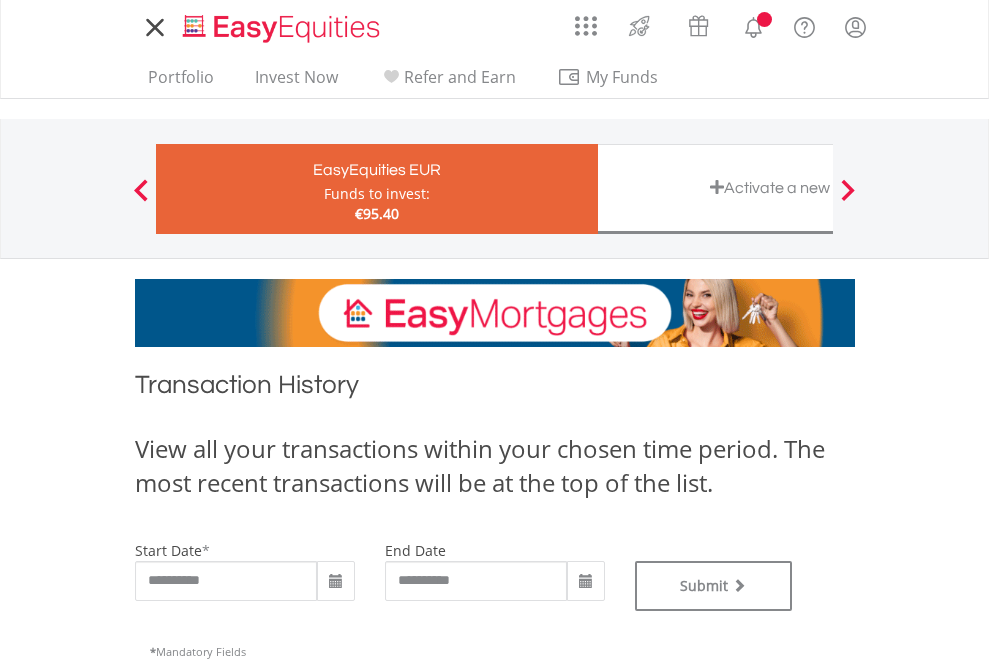 scroll, scrollTop: 0, scrollLeft: 0, axis: both 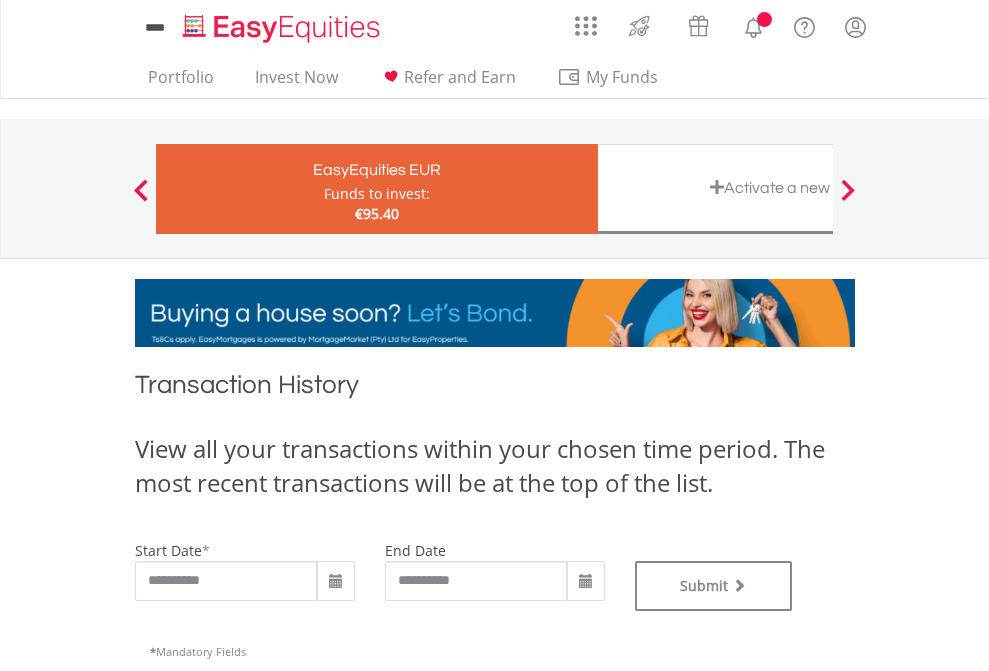 type on "**********" 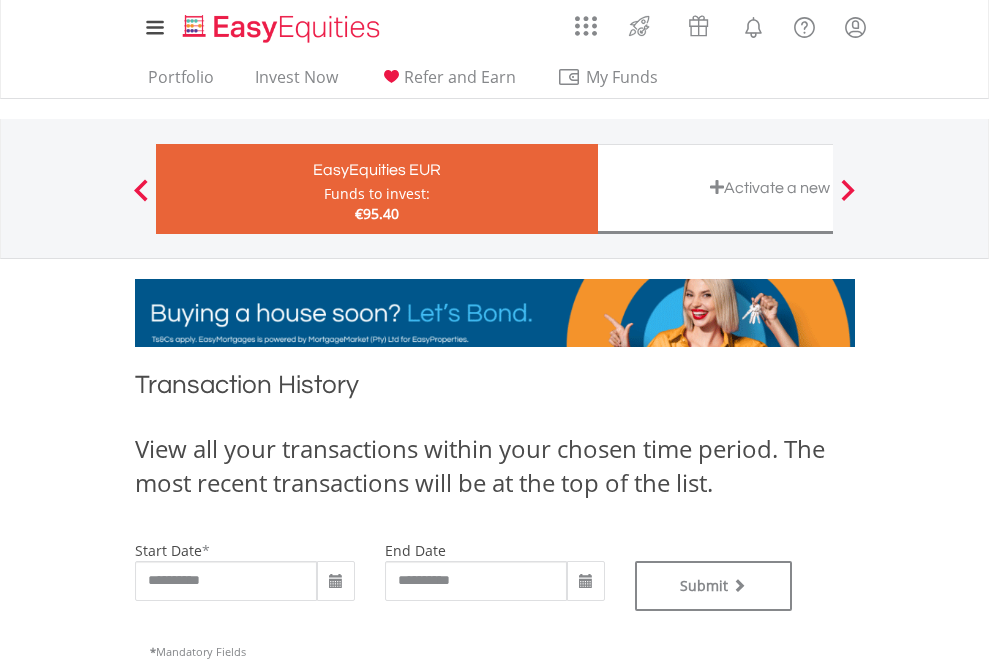 type on "**********" 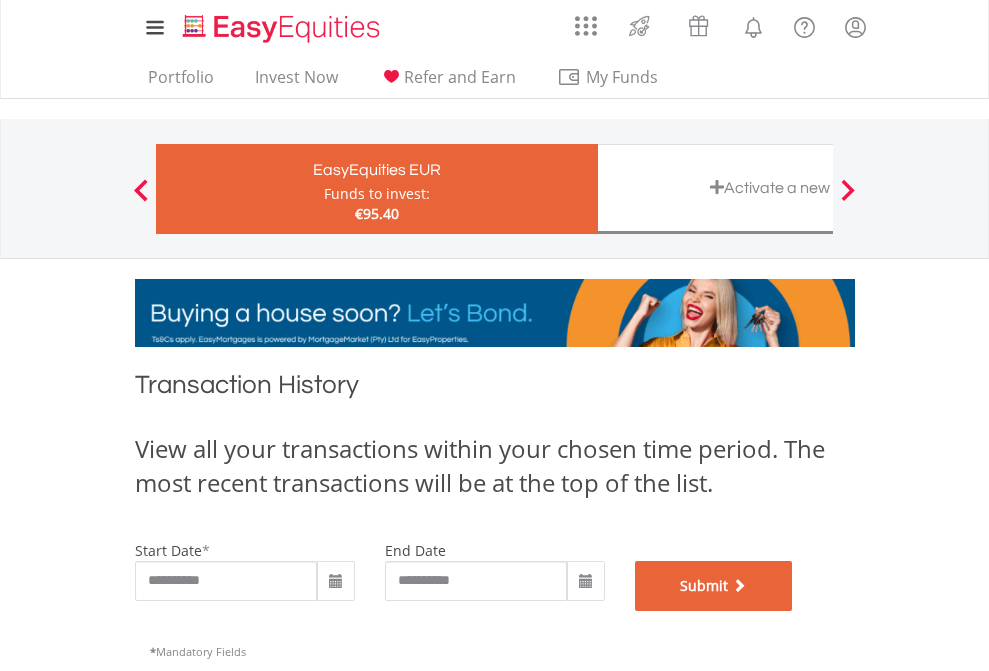 click on "Submit" at bounding box center [714, 586] 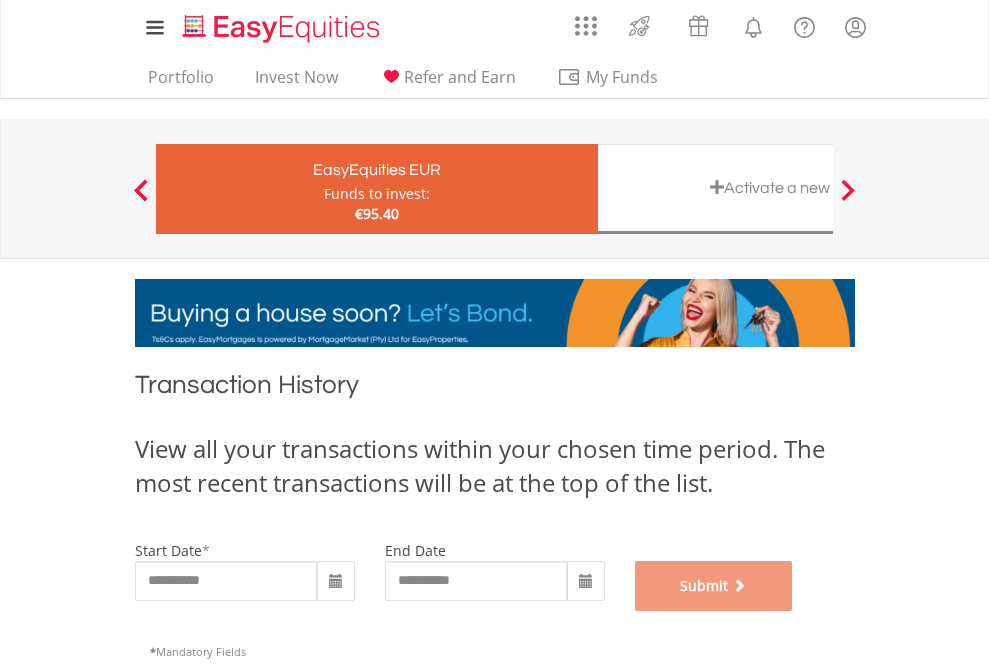 scroll, scrollTop: 811, scrollLeft: 0, axis: vertical 